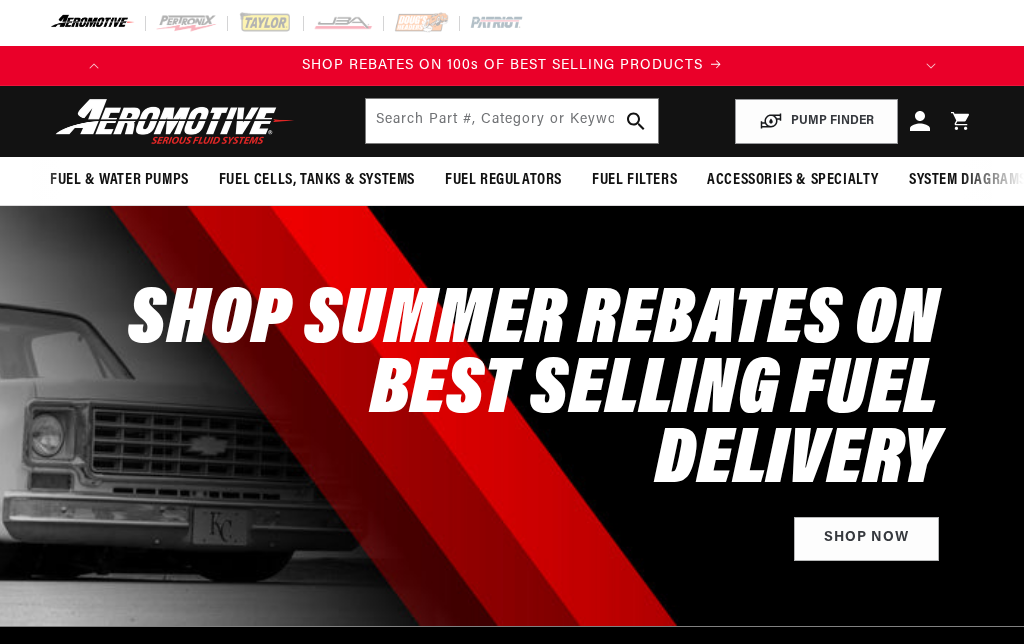 scroll, scrollTop: 0, scrollLeft: 0, axis: both 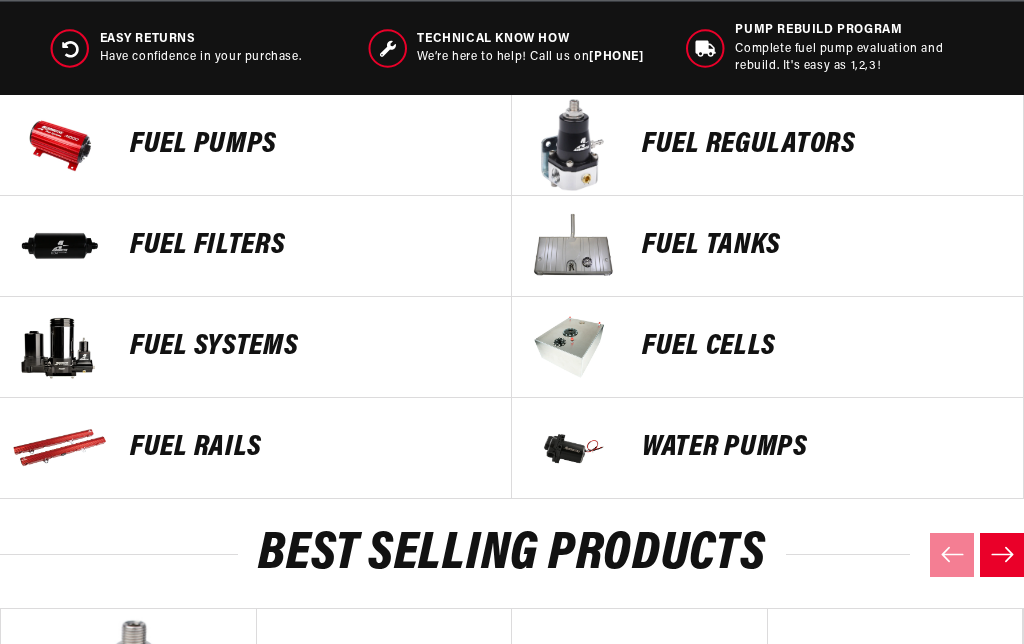 click 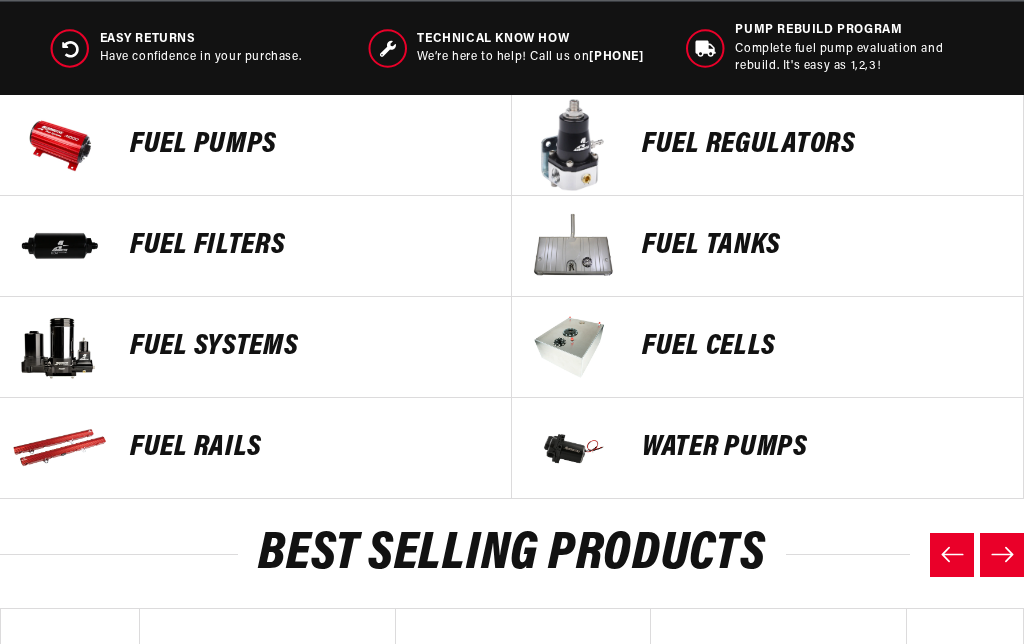 scroll, scrollTop: 0, scrollLeft: 767, axis: horizontal 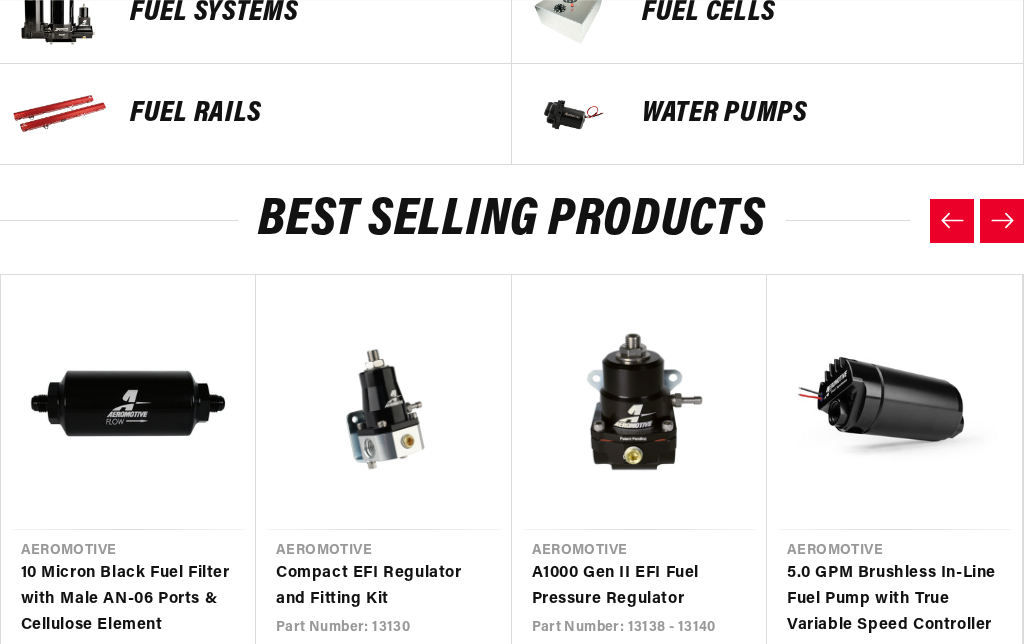 click at bounding box center [1002, 221] 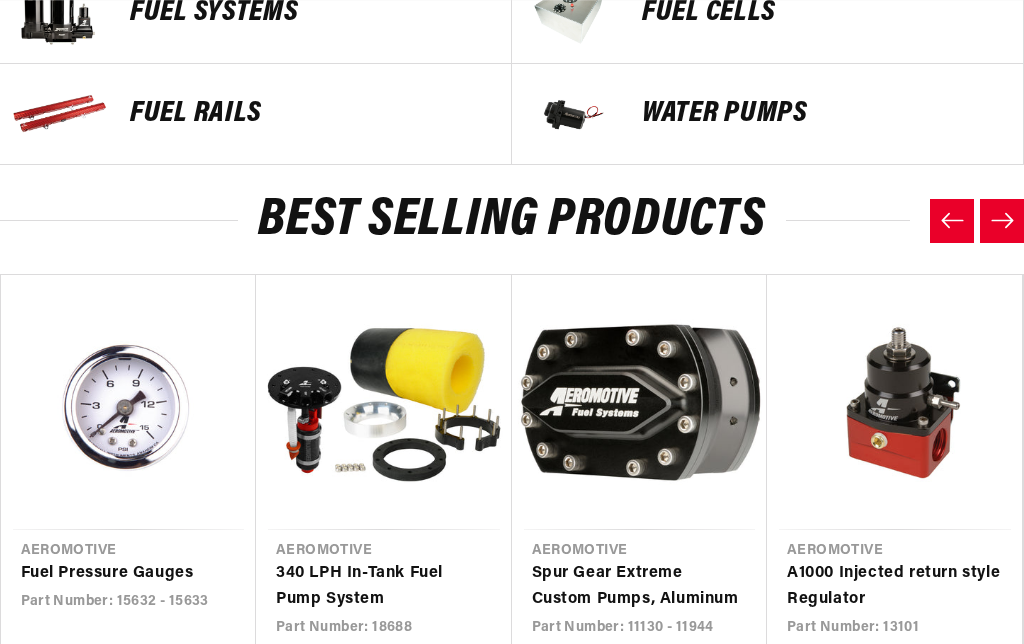 click 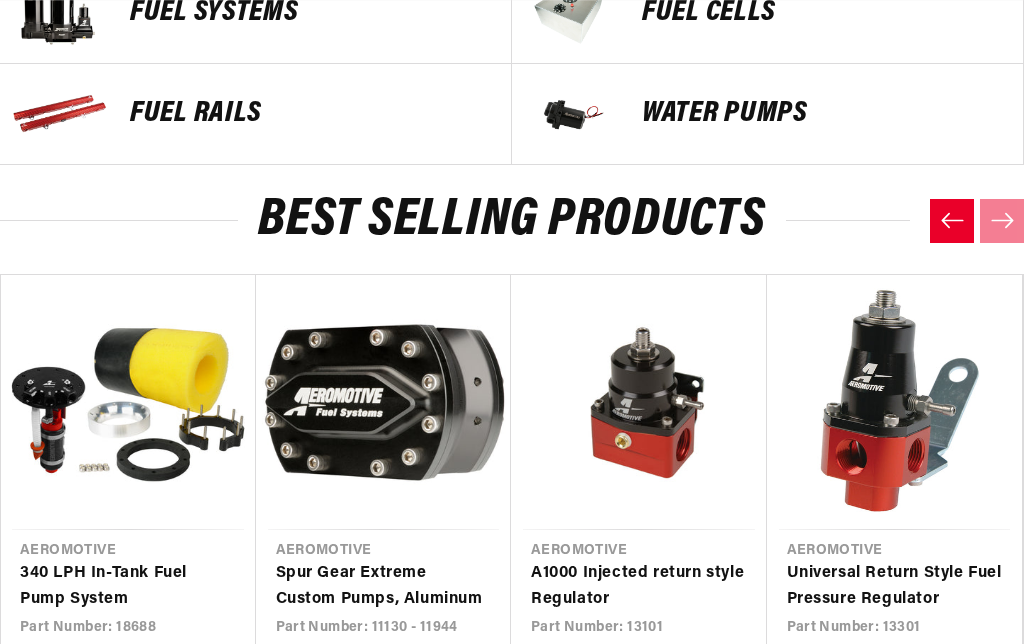 click at bounding box center (952, 221) 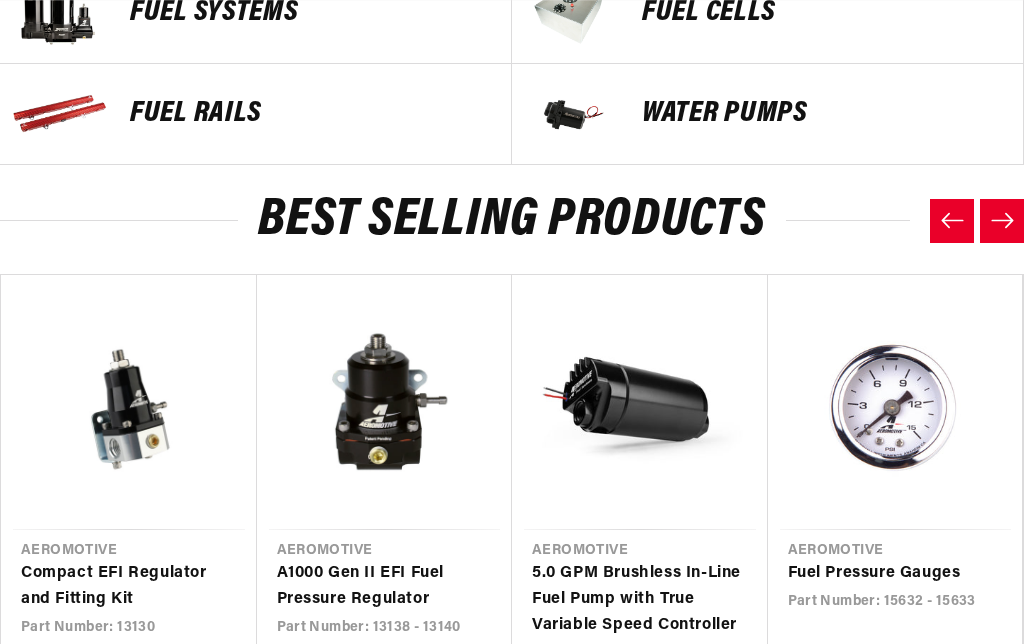 click 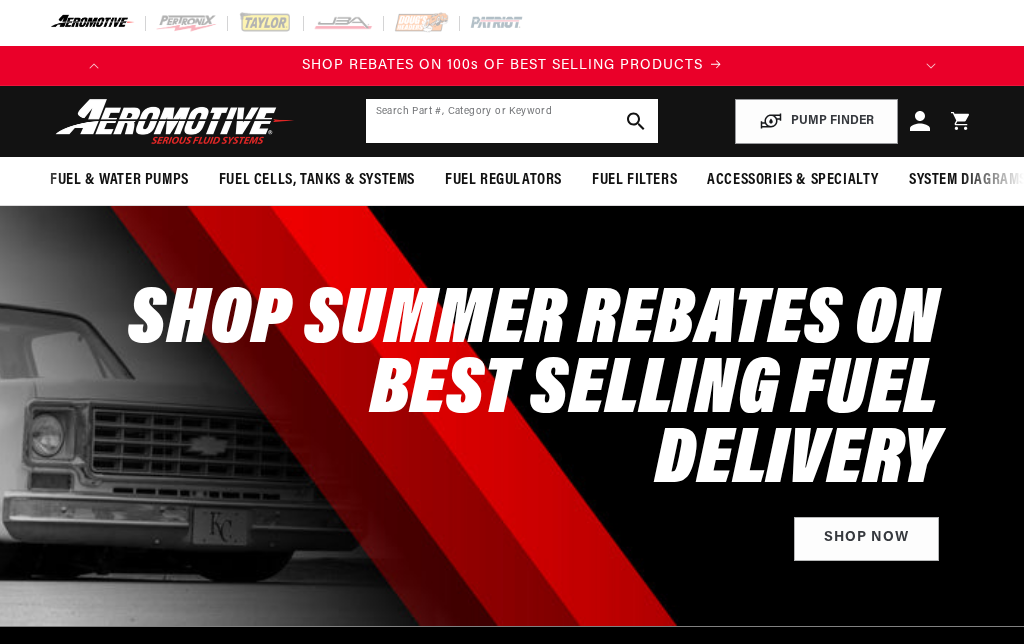 click 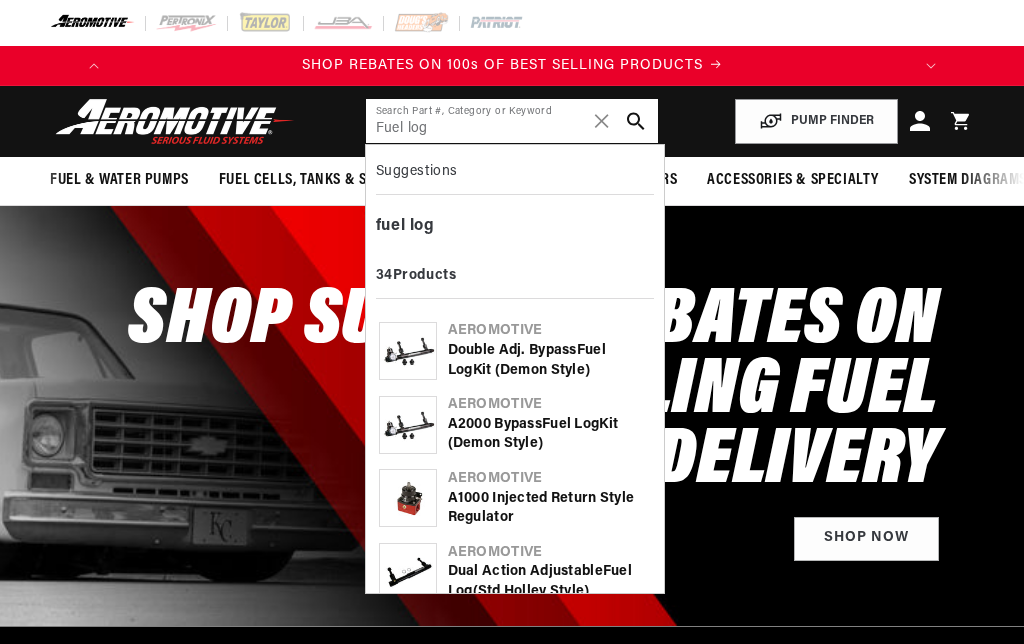 type on "Fuel log" 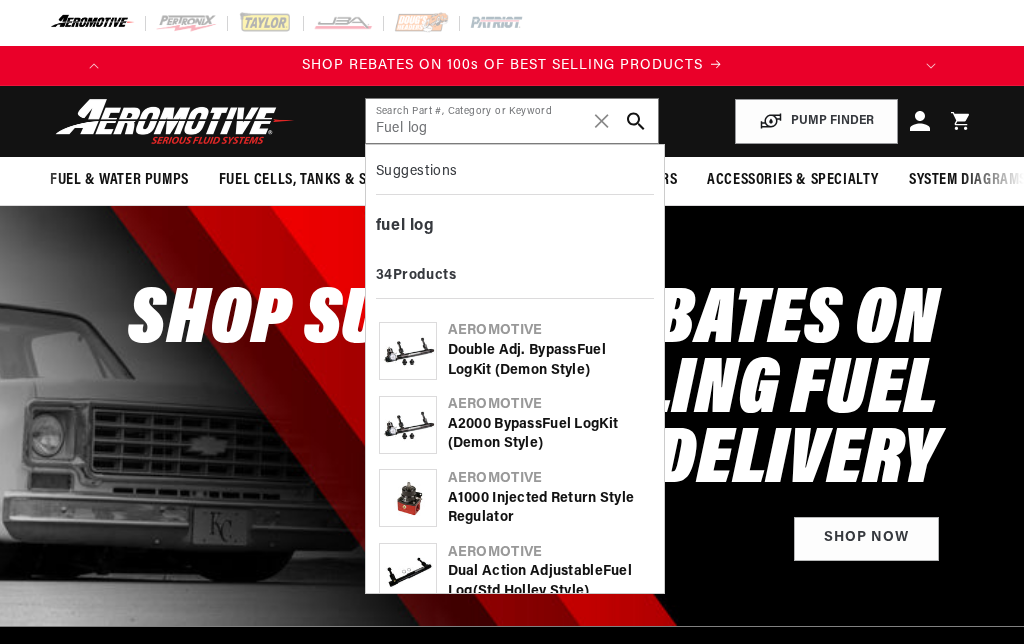 click 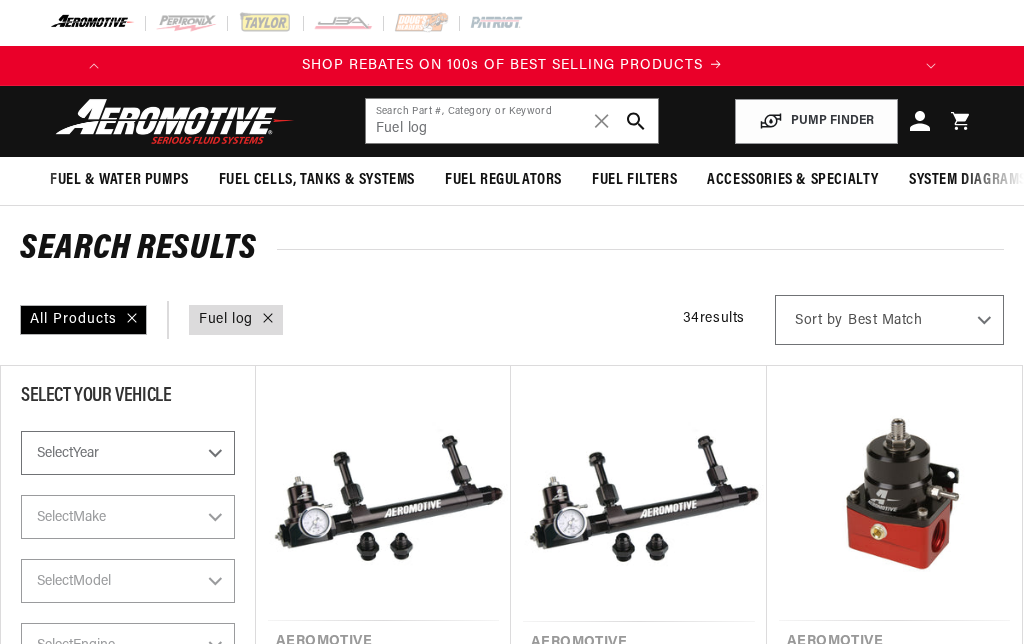 scroll, scrollTop: 0, scrollLeft: 0, axis: both 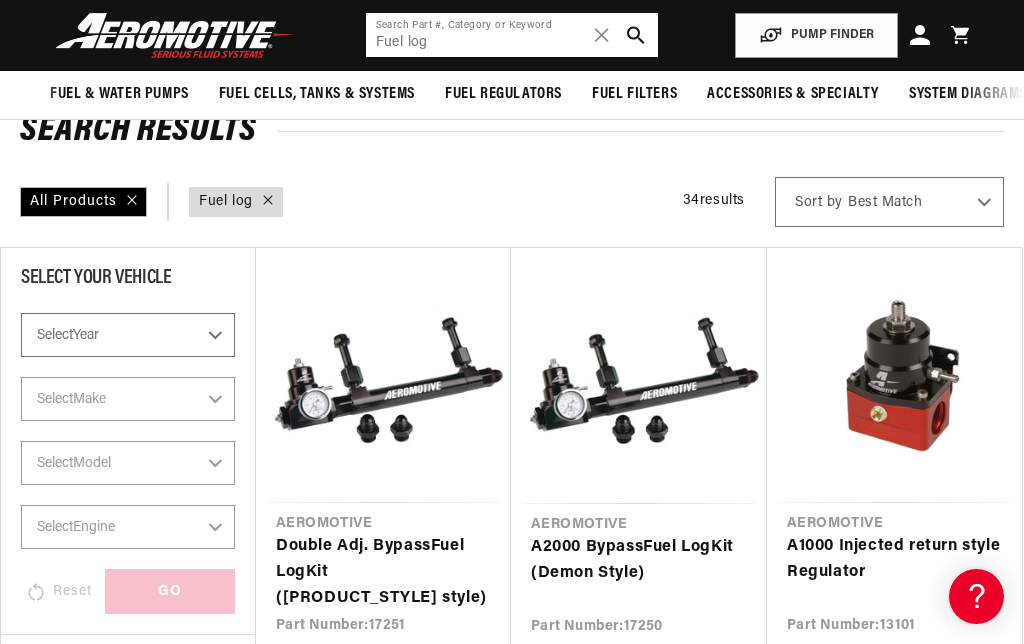 click on "Fuel log" 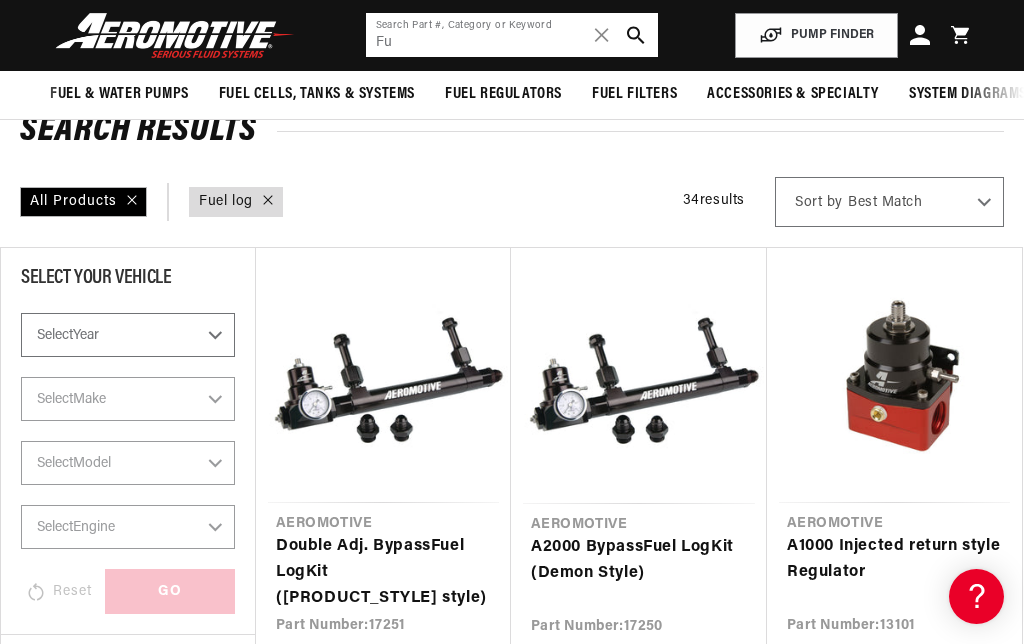 type on "F" 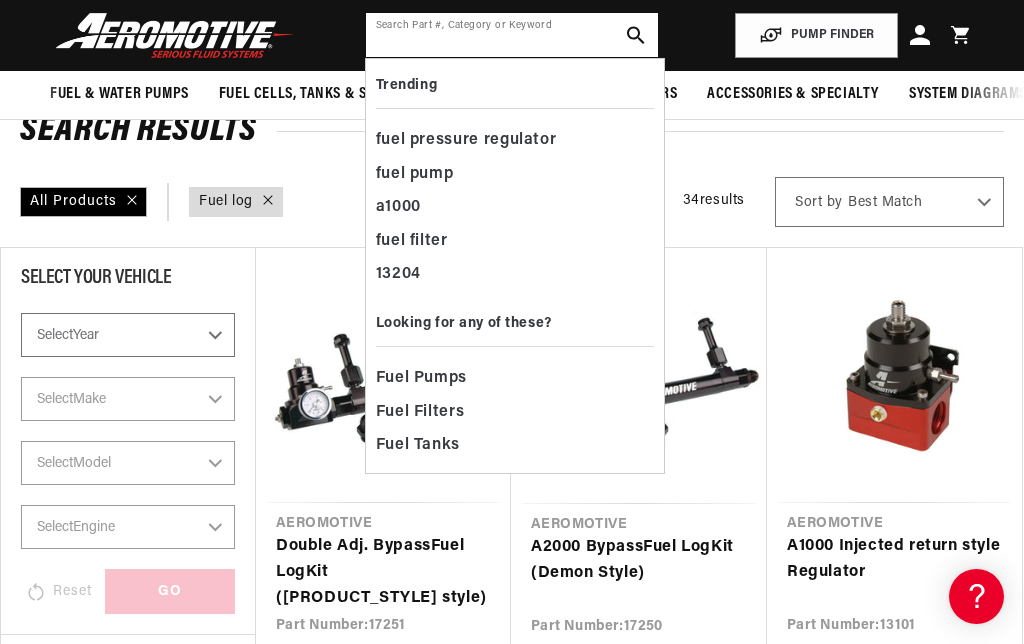 scroll, scrollTop: 0, scrollLeft: 0, axis: both 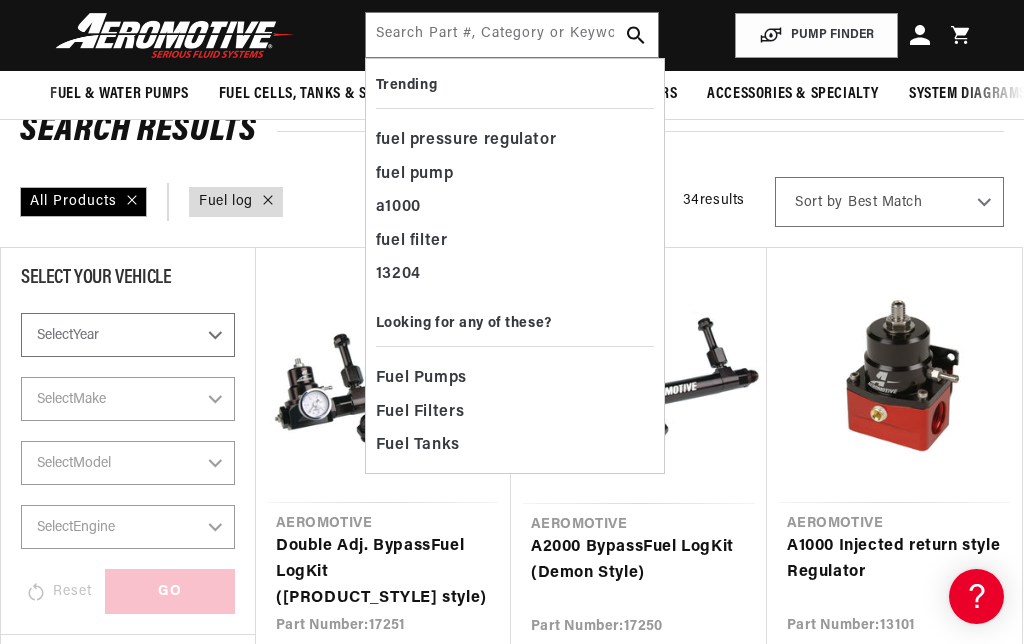 click 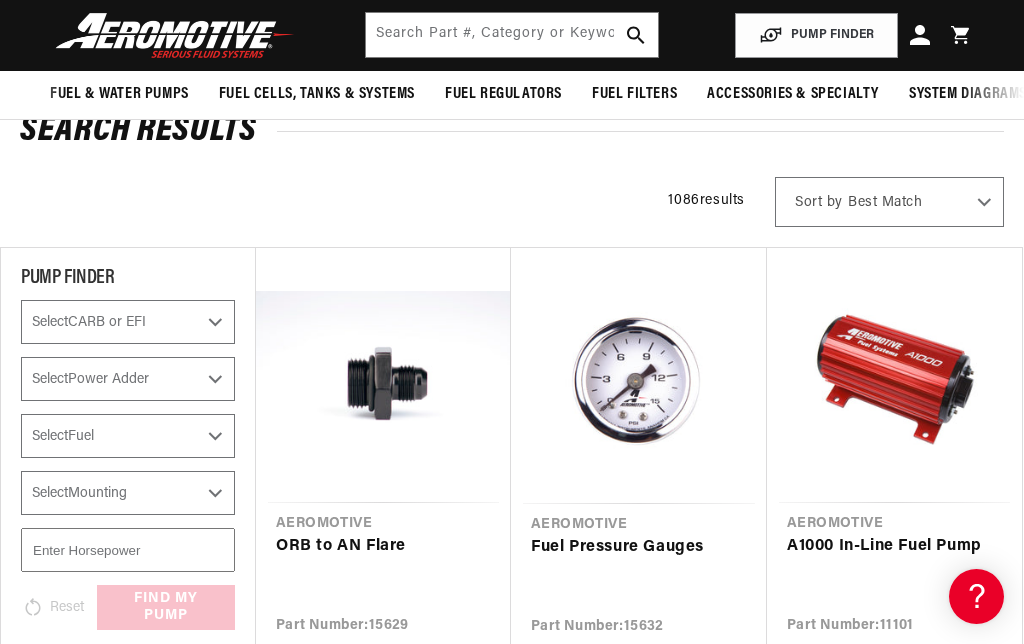 scroll, scrollTop: 0, scrollLeft: 791, axis: horizontal 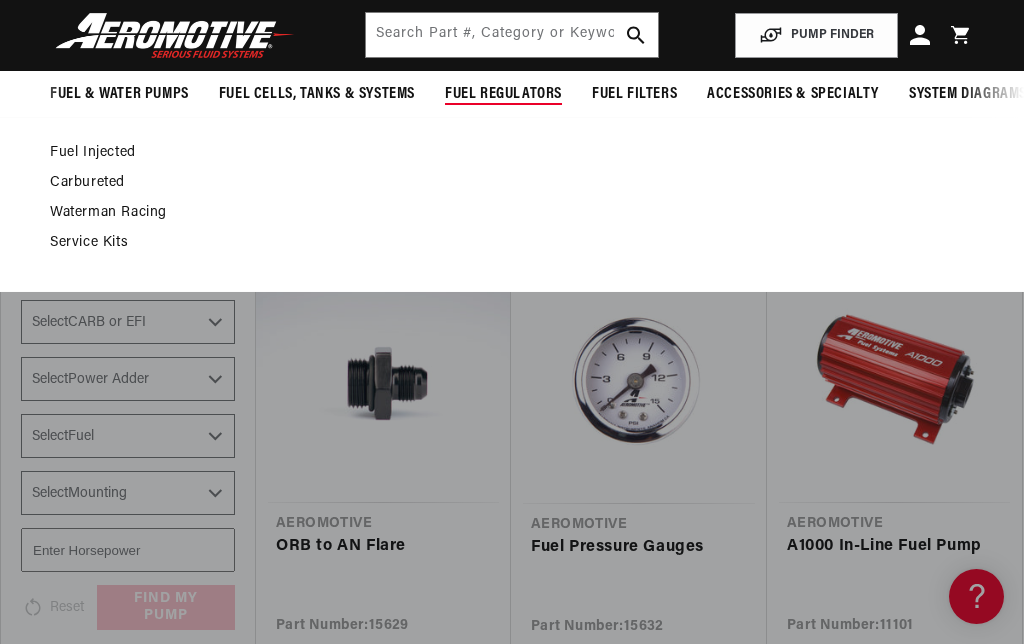 click on "Carbureted" at bounding box center [502, 183] 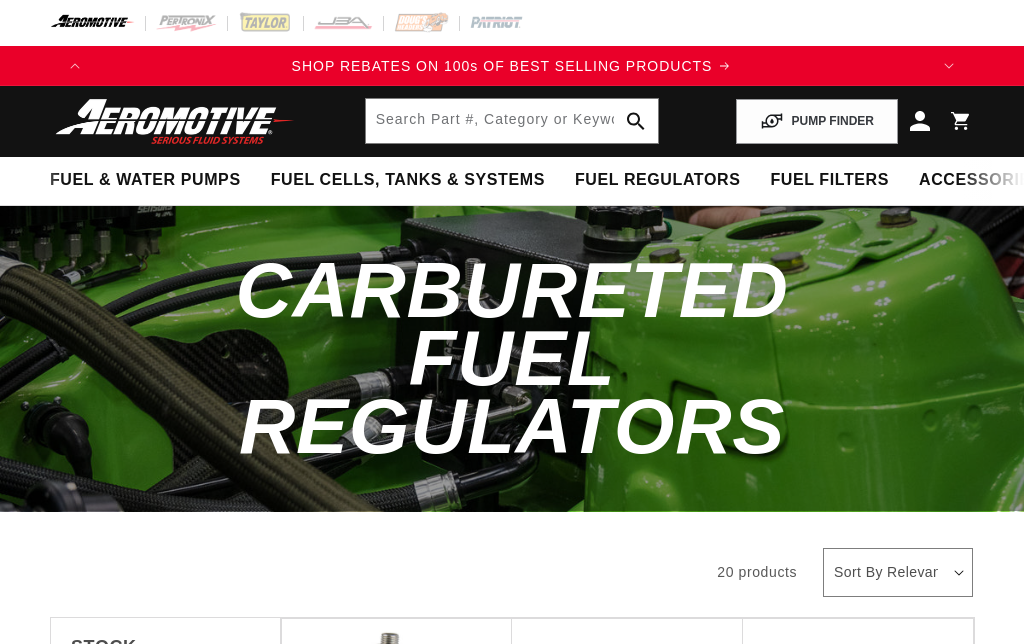 scroll, scrollTop: 0, scrollLeft: 0, axis: both 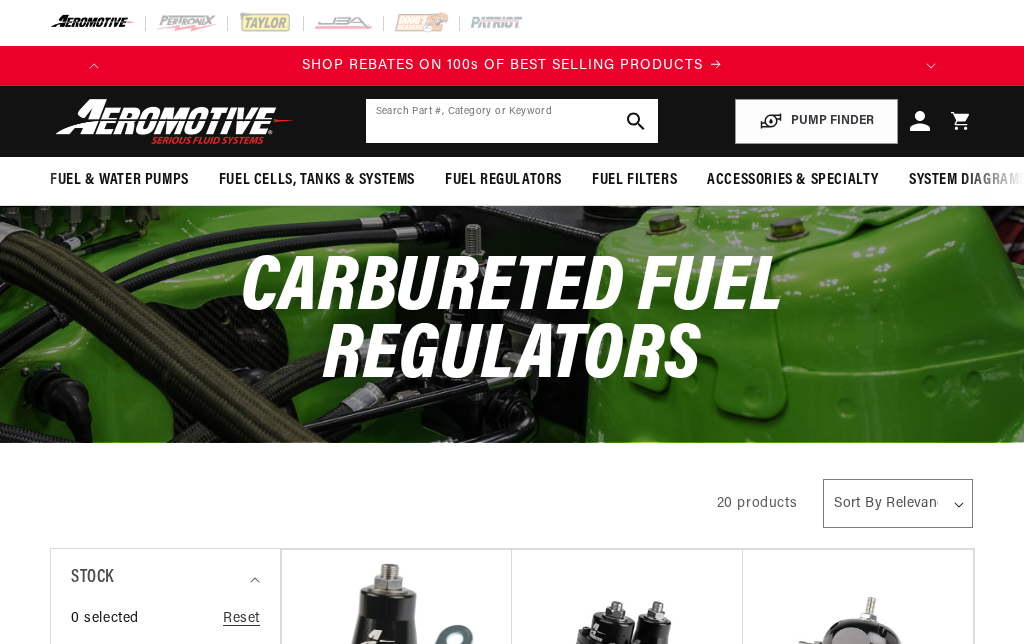 click 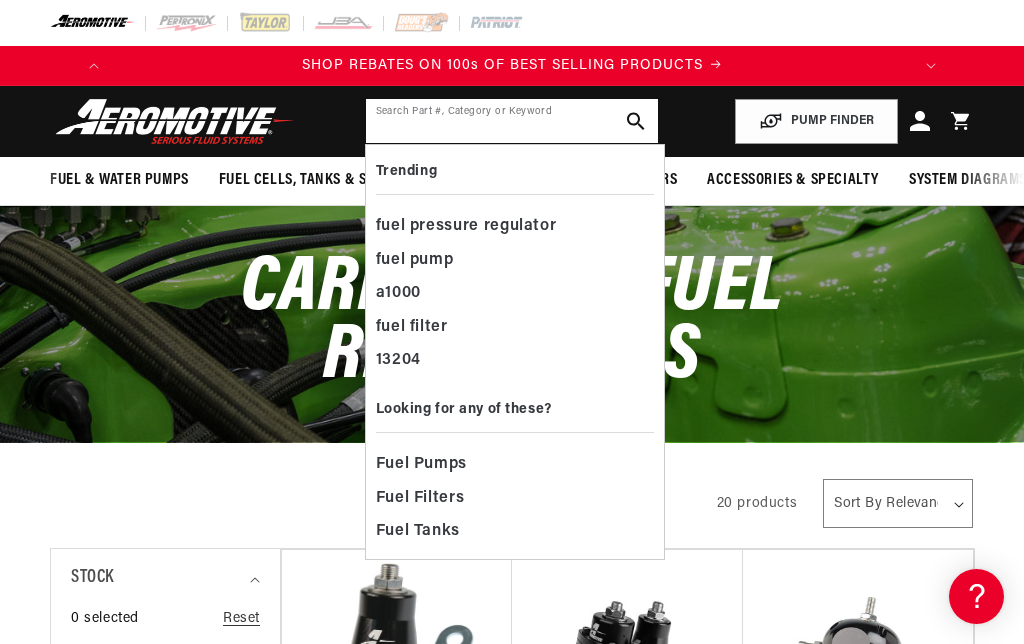 scroll, scrollTop: 0, scrollLeft: 791, axis: horizontal 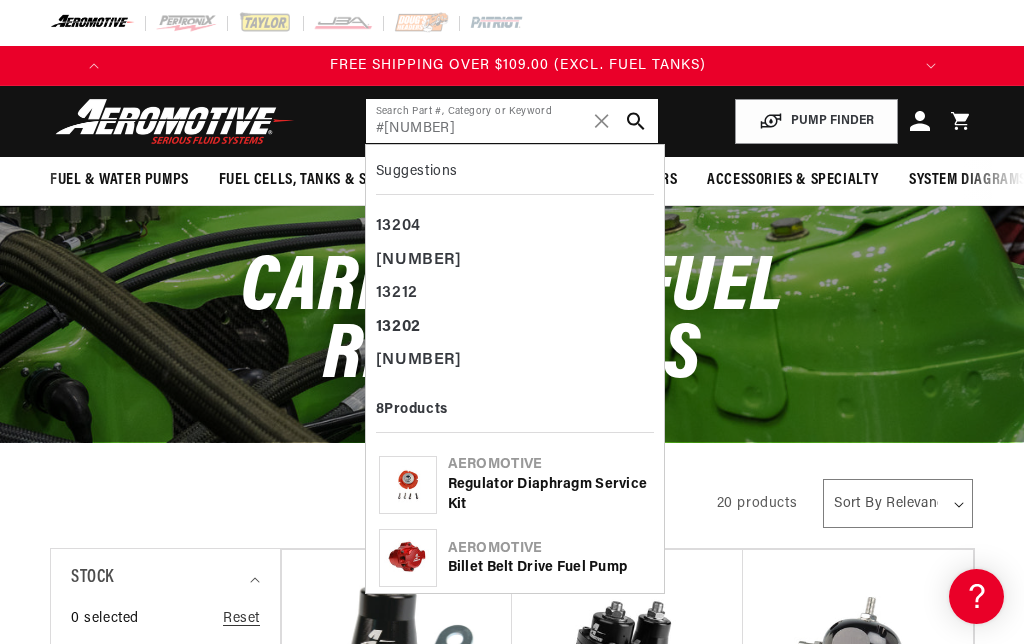 type on "#13202" 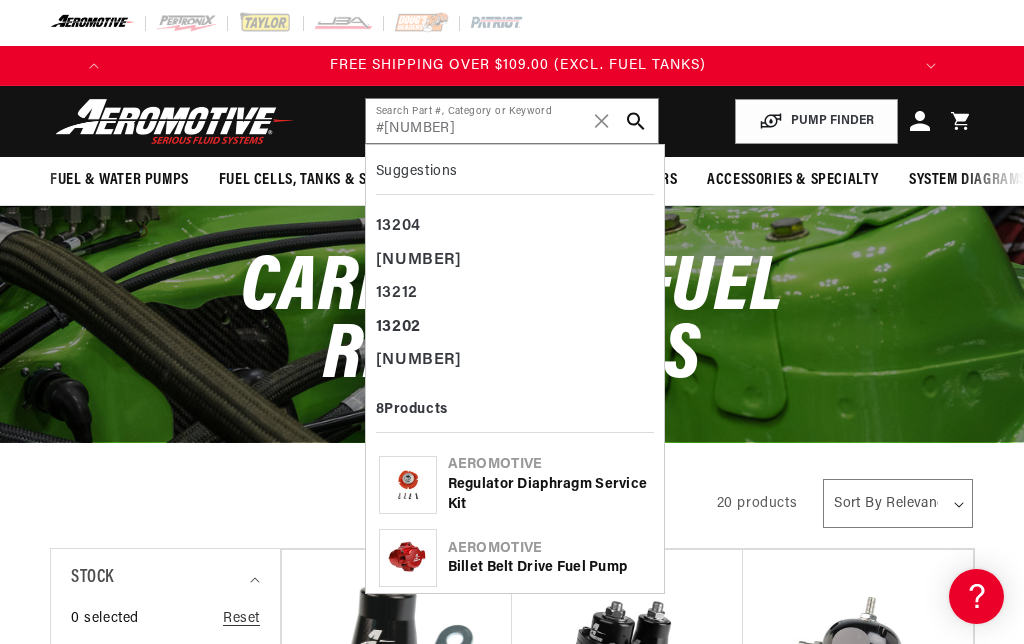 click 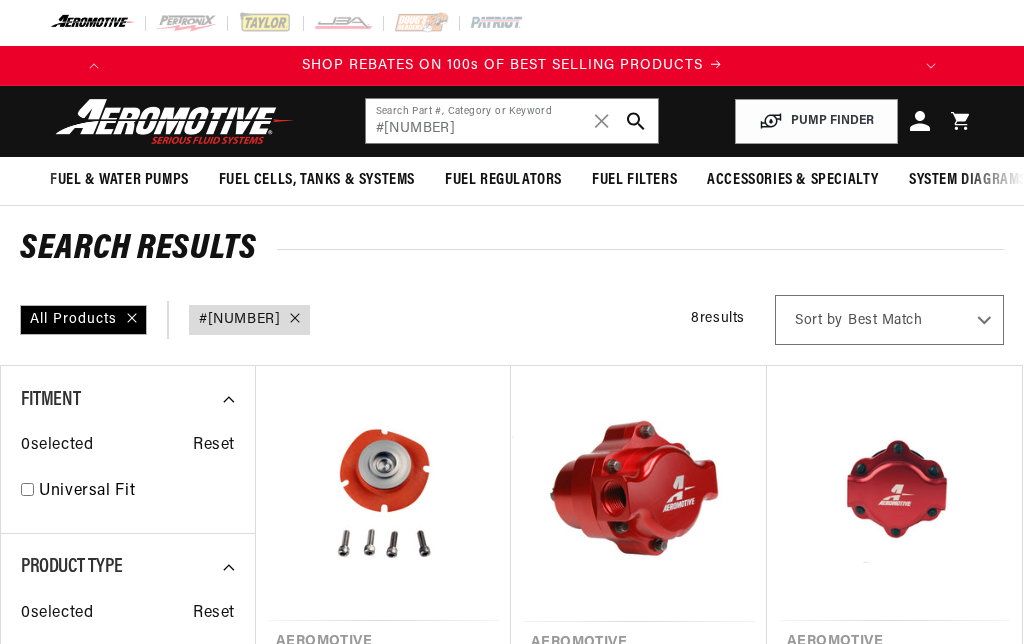 scroll, scrollTop: 0, scrollLeft: 0, axis: both 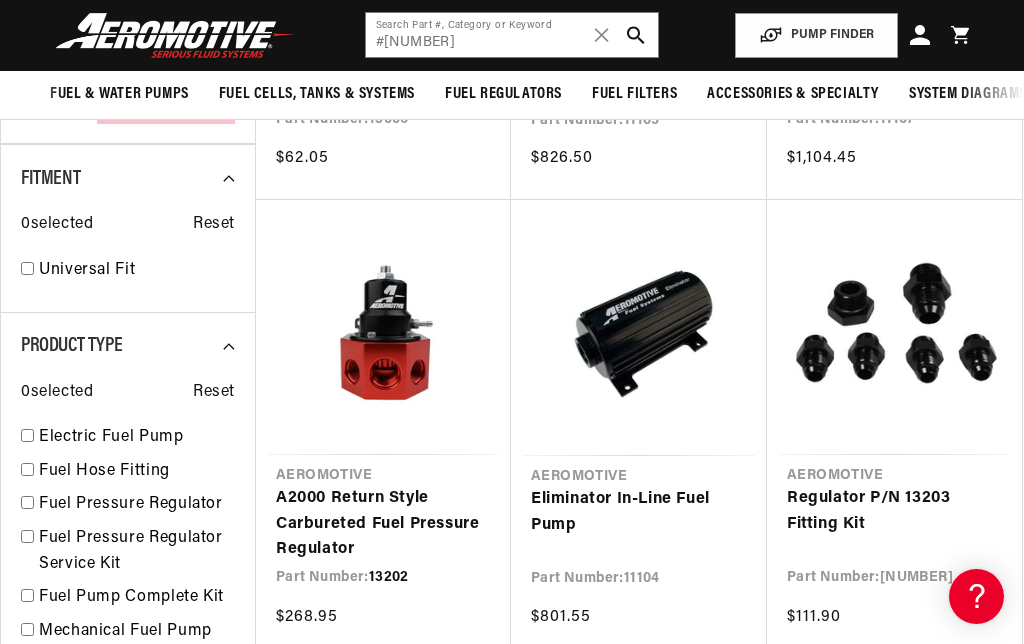 click on "A2000 Return Style Carbureted Fuel Pressure Regulator" at bounding box center (383, 524) 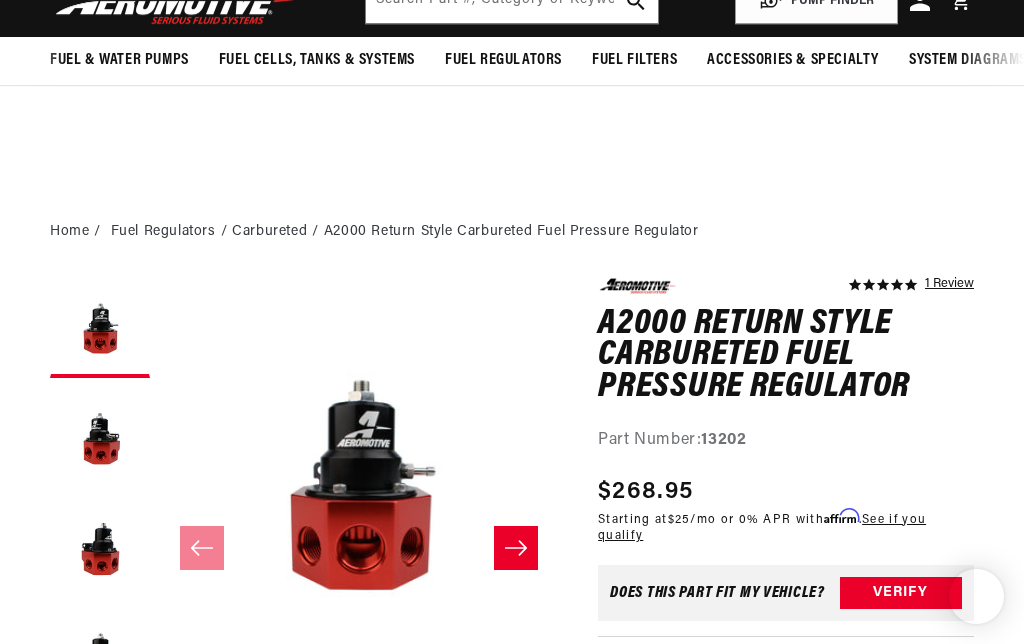 scroll, scrollTop: 571, scrollLeft: 0, axis: vertical 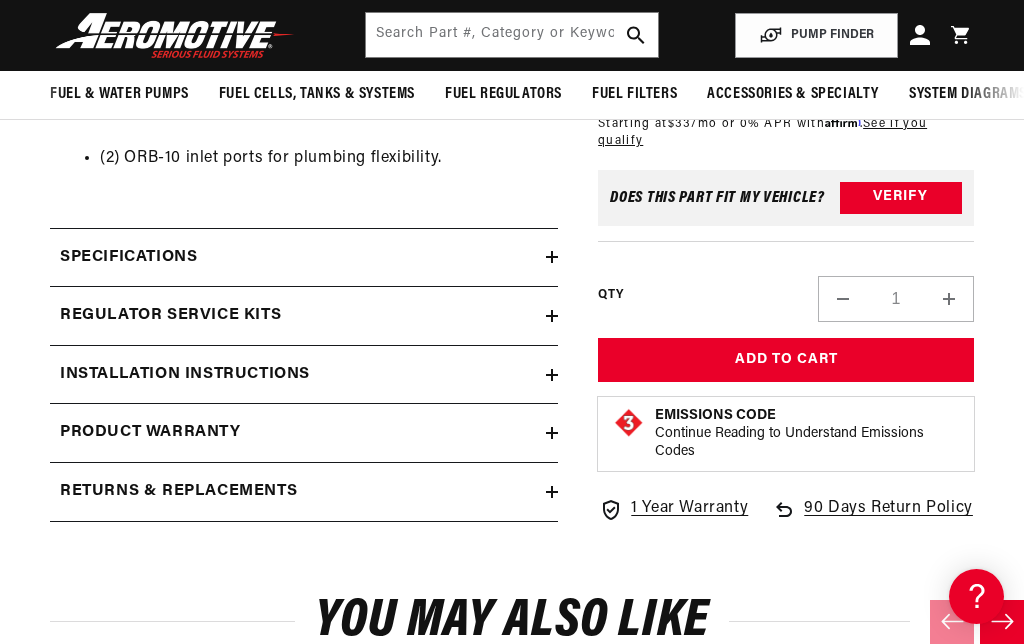click on "Specifications" at bounding box center (298, 258) 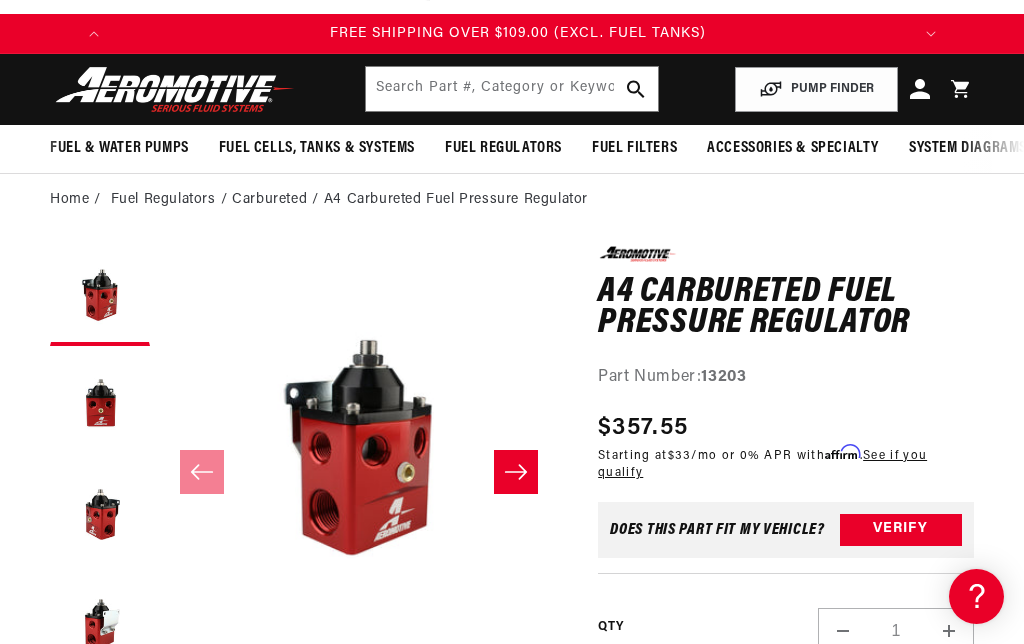 click at bounding box center [100, 406] 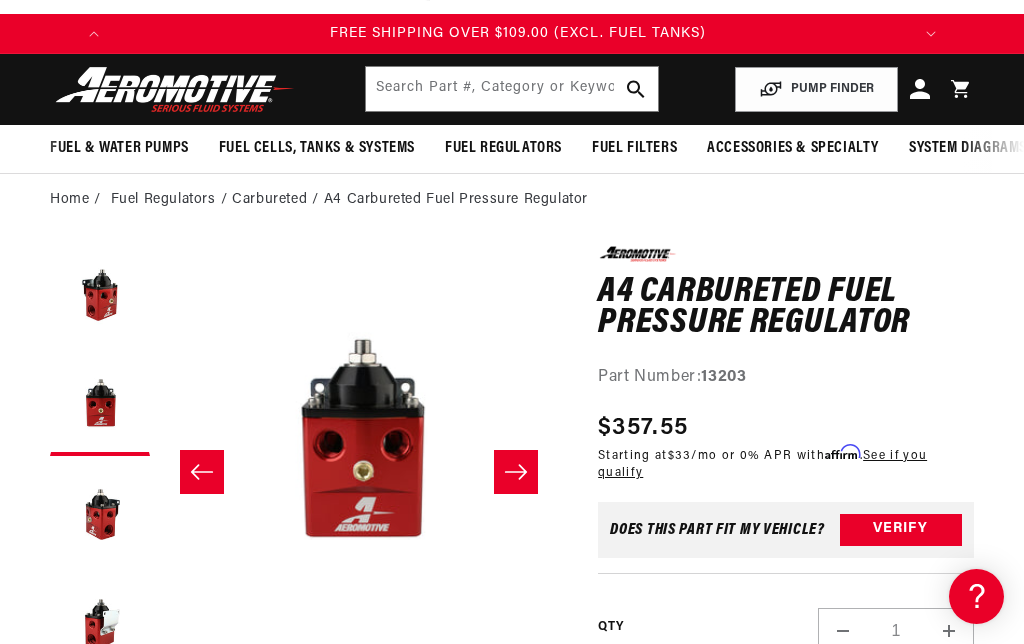 click at bounding box center (100, 516) 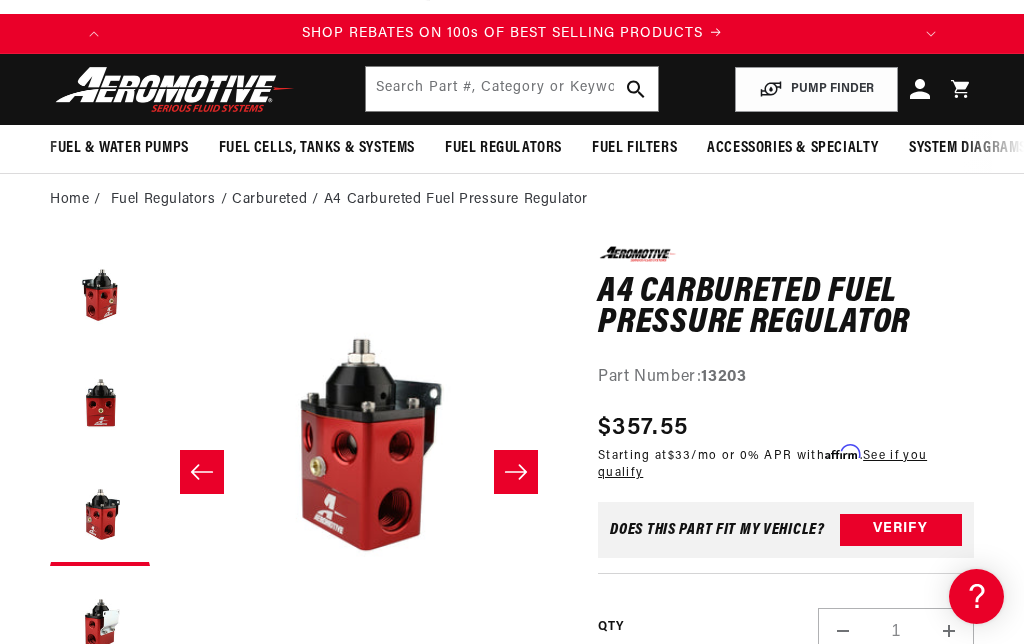click at bounding box center (100, 626) 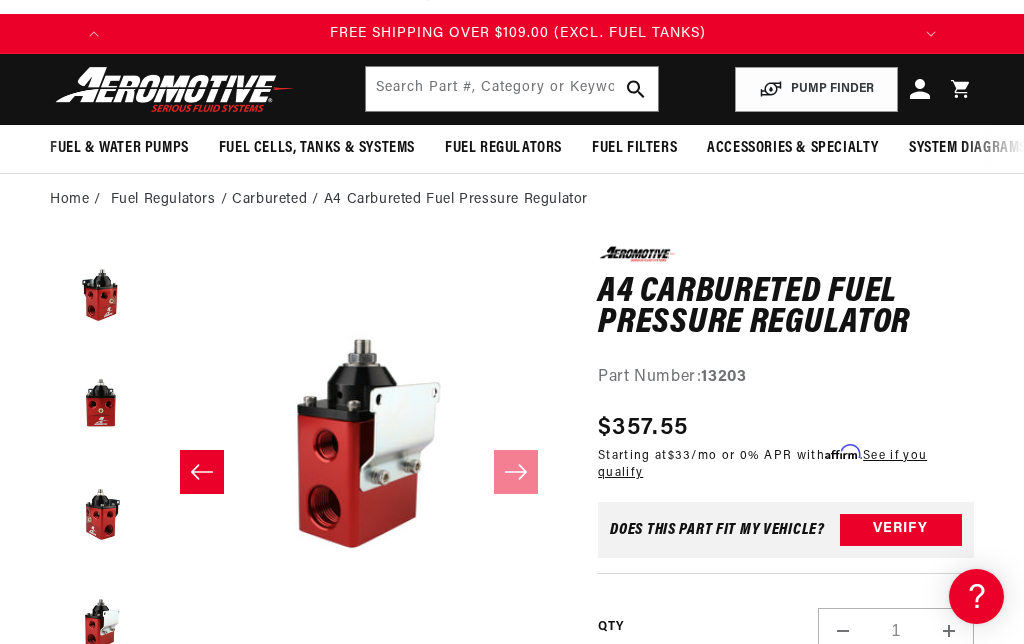 click at bounding box center (100, 296) 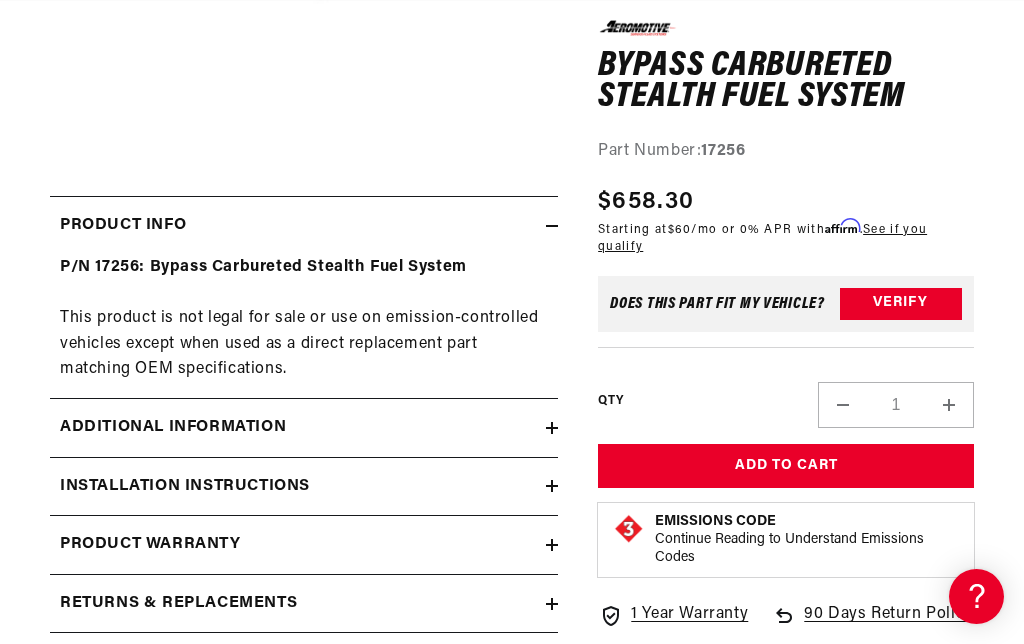 scroll, scrollTop: 725, scrollLeft: 0, axis: vertical 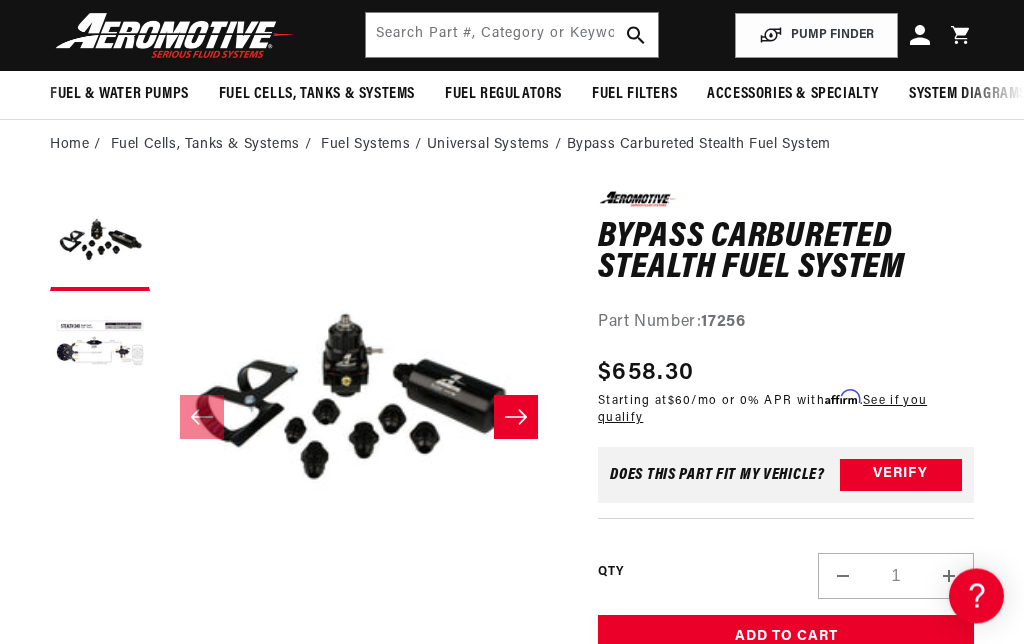 click at bounding box center [100, 352] 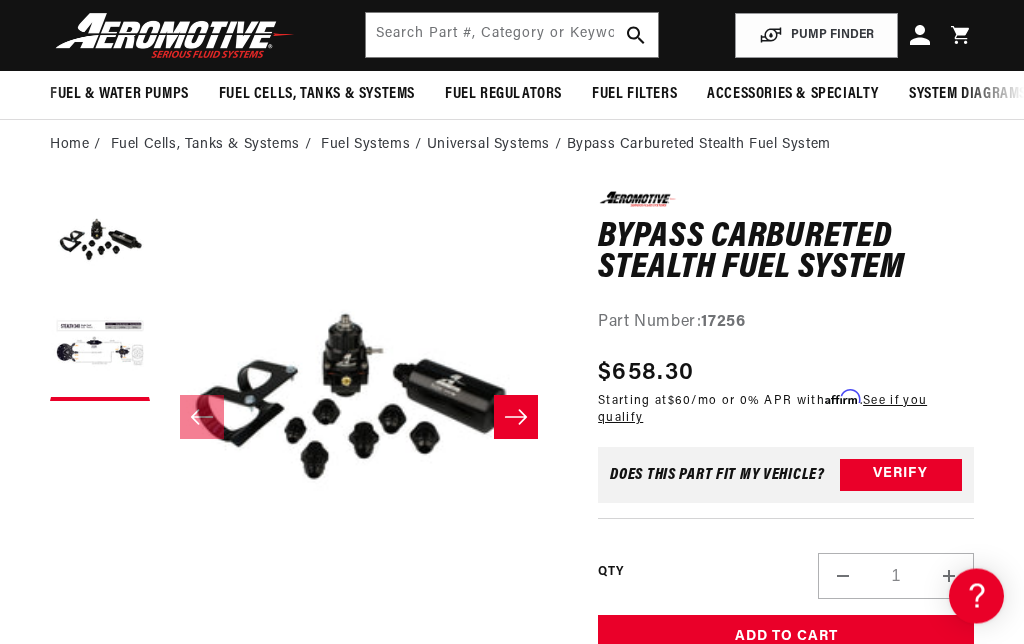 scroll, scrollTop: 87, scrollLeft: 0, axis: vertical 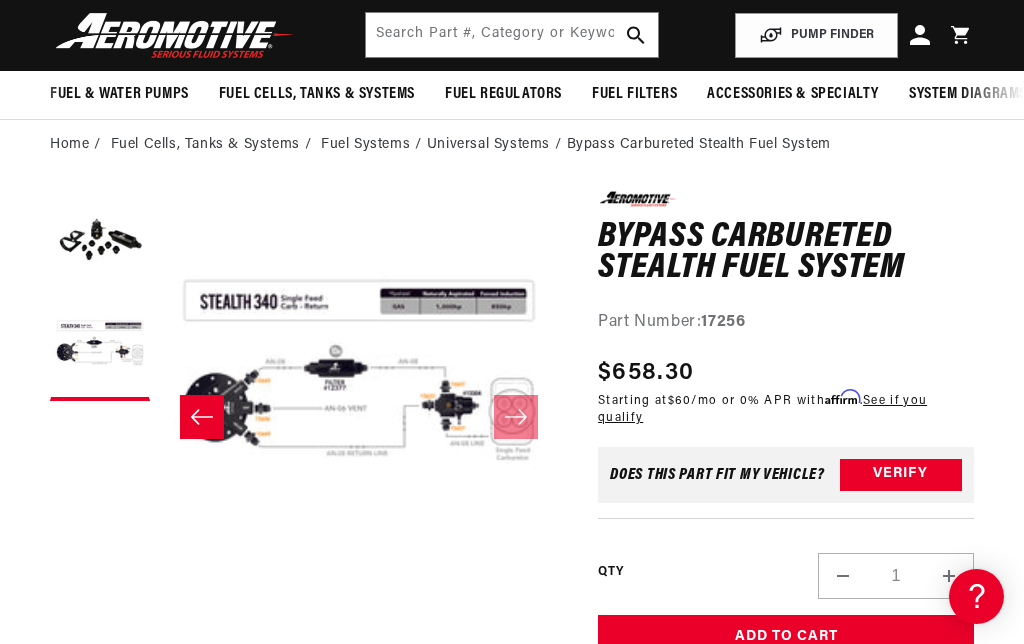 click on "Open media 2 in modal" at bounding box center [160, 589] 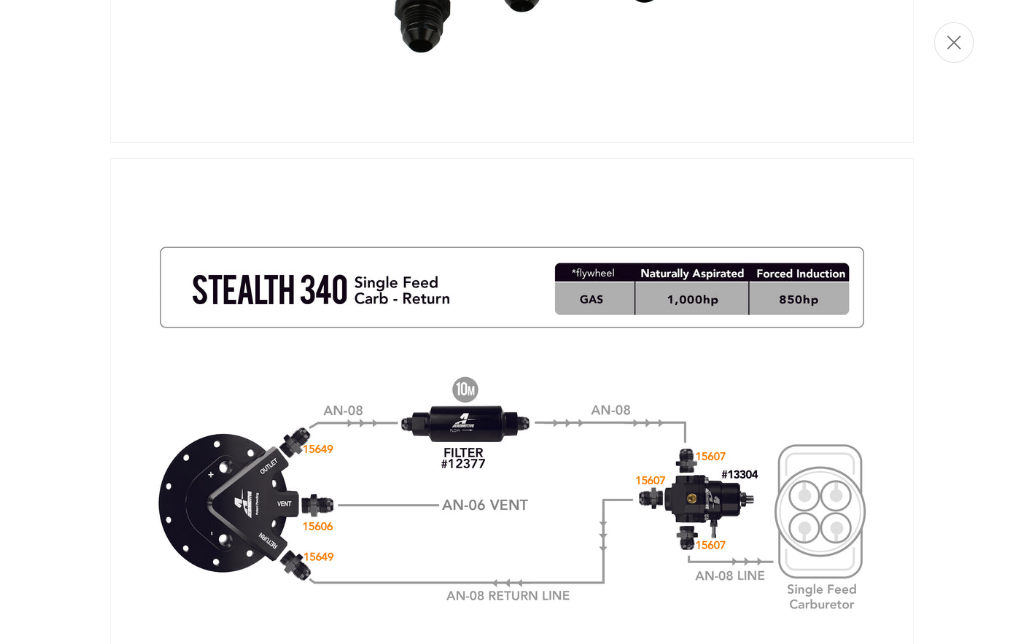 scroll, scrollTop: 482, scrollLeft: 0, axis: vertical 